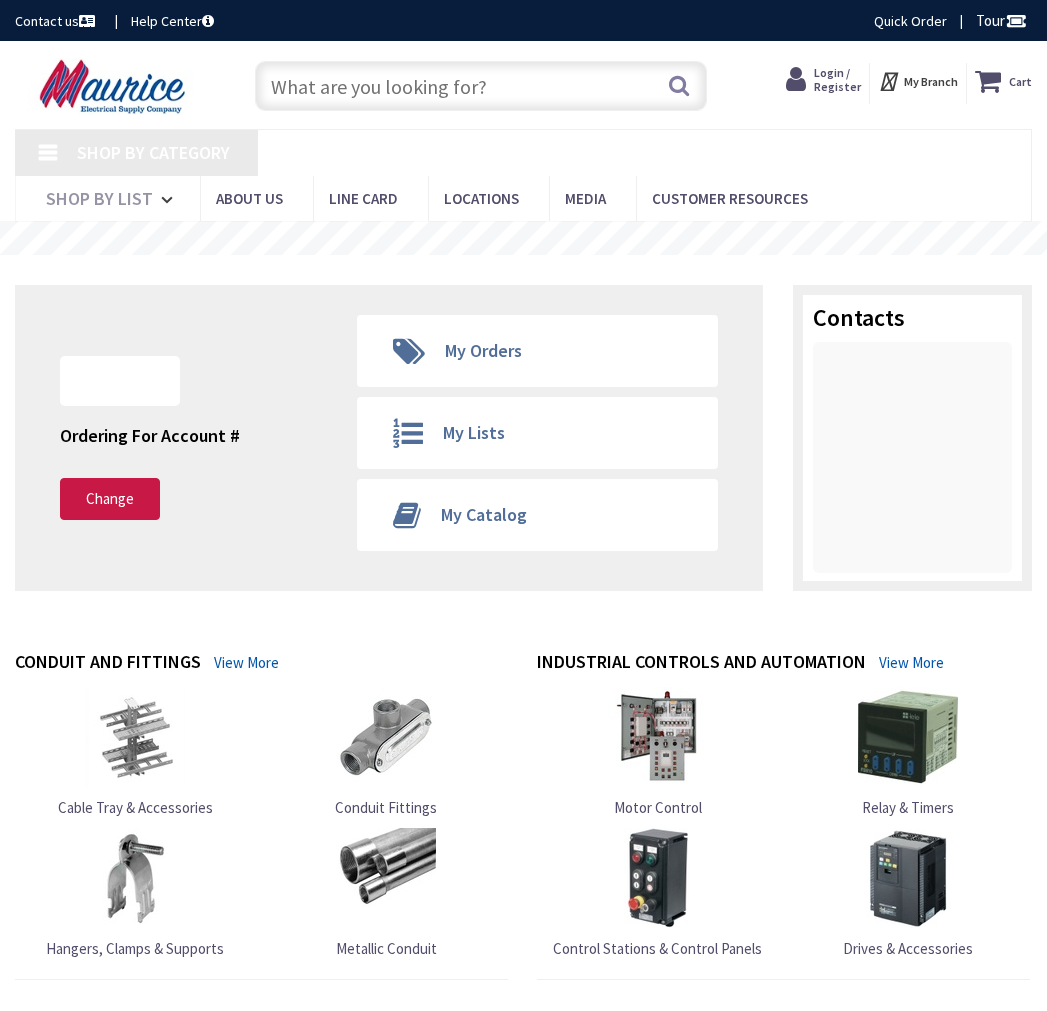 scroll, scrollTop: 0, scrollLeft: 0, axis: both 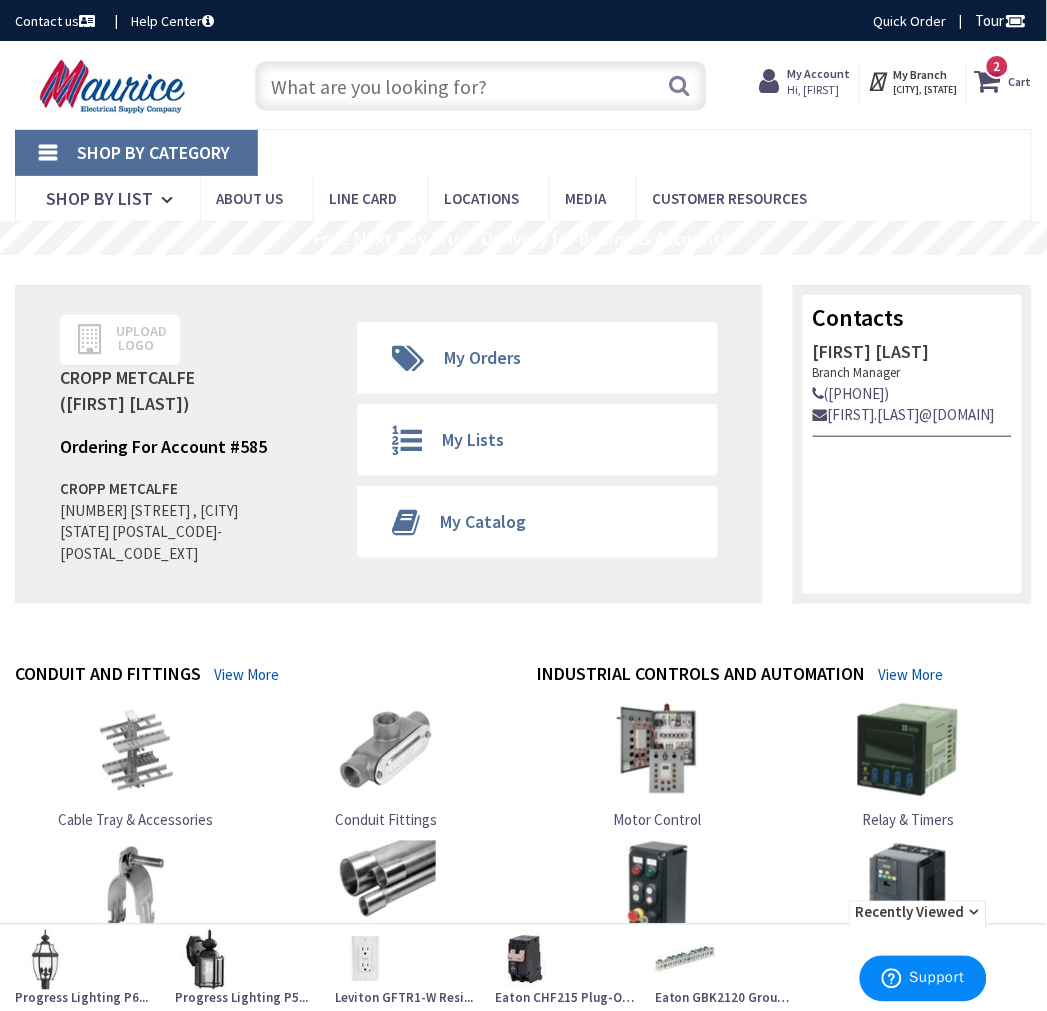 click at bounding box center [481, 86] 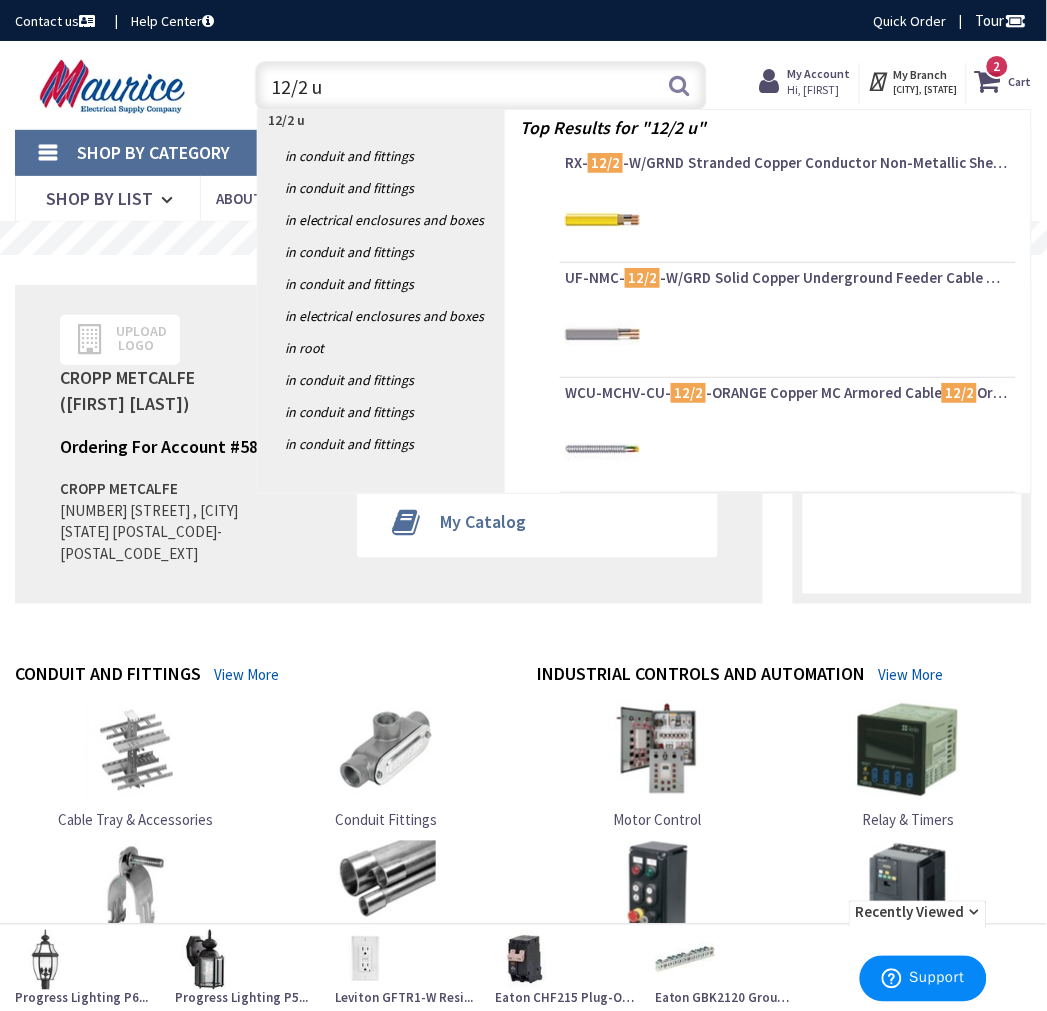 type on "12/2 uf" 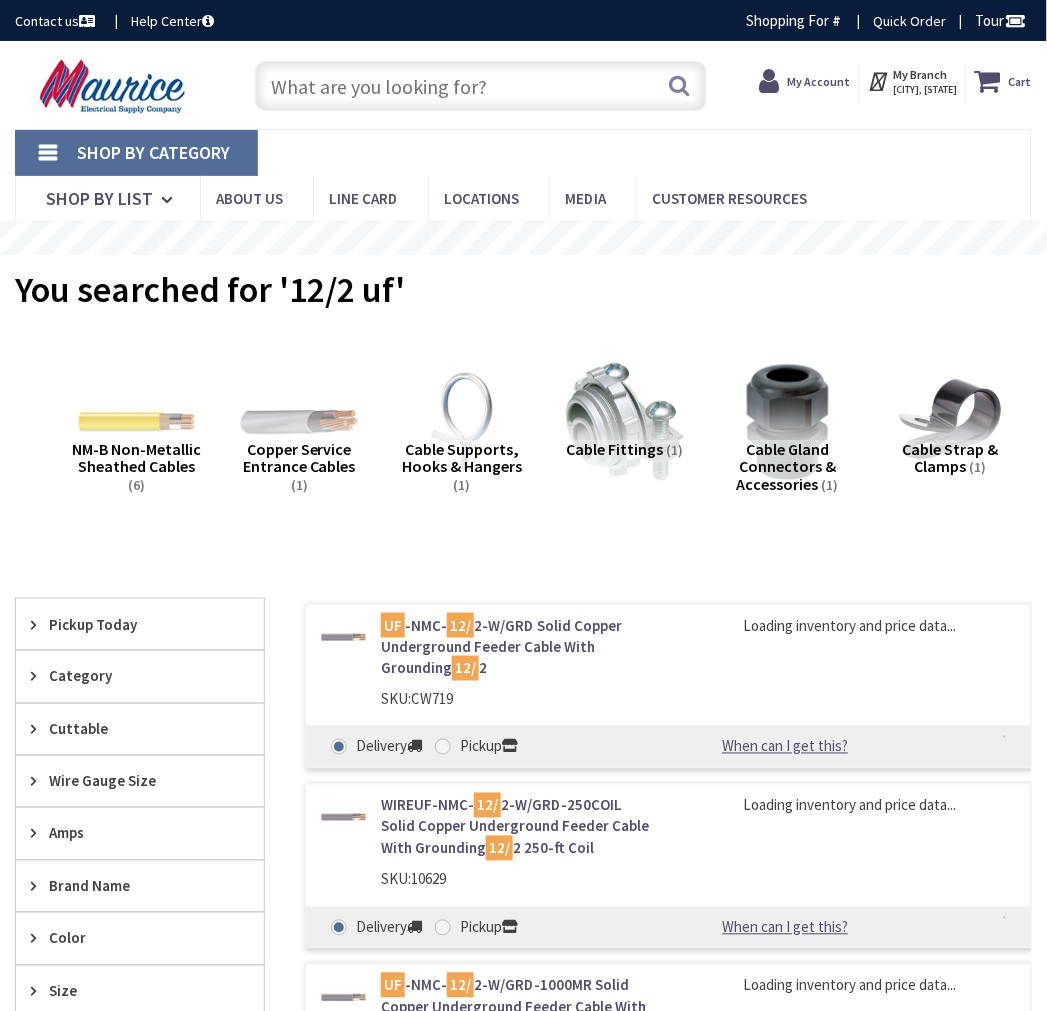 scroll, scrollTop: 332, scrollLeft: 0, axis: vertical 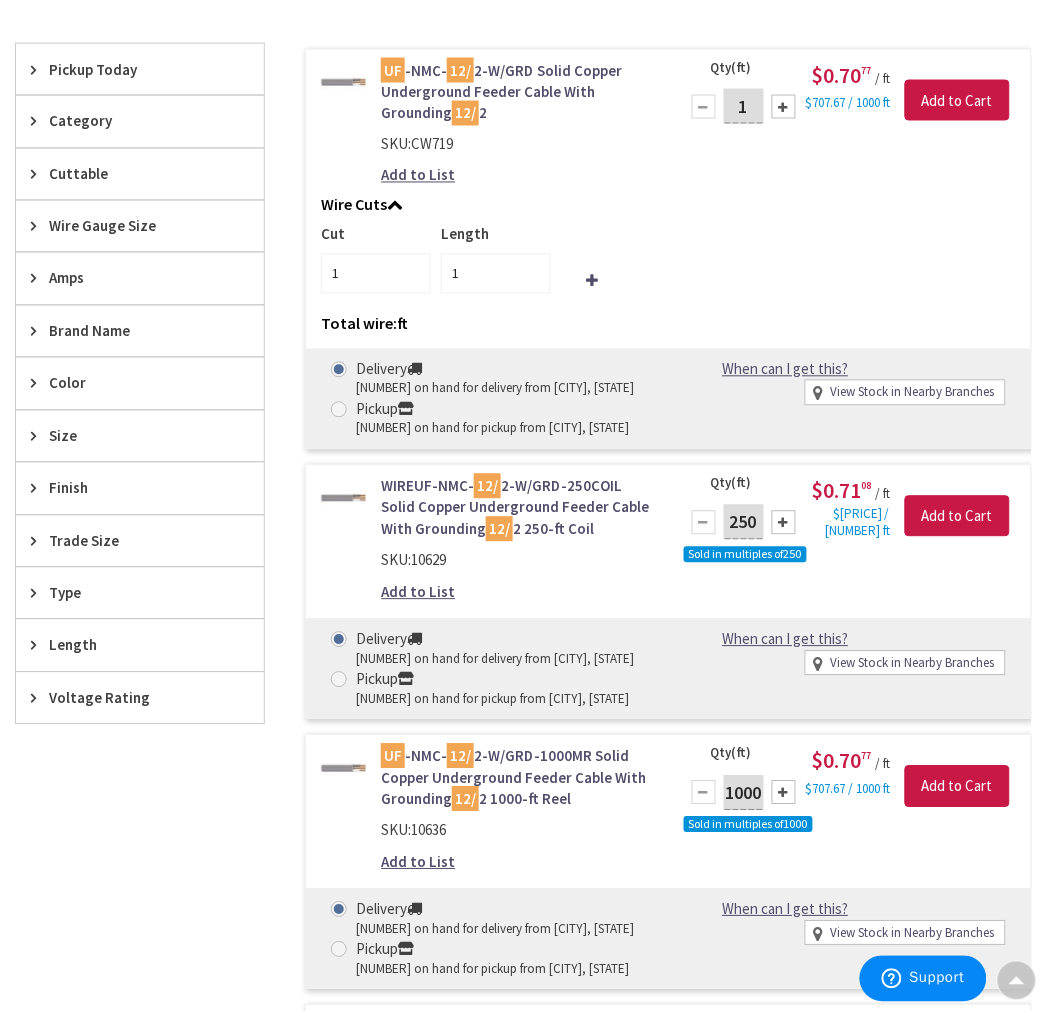 click at bounding box center (339, 410) 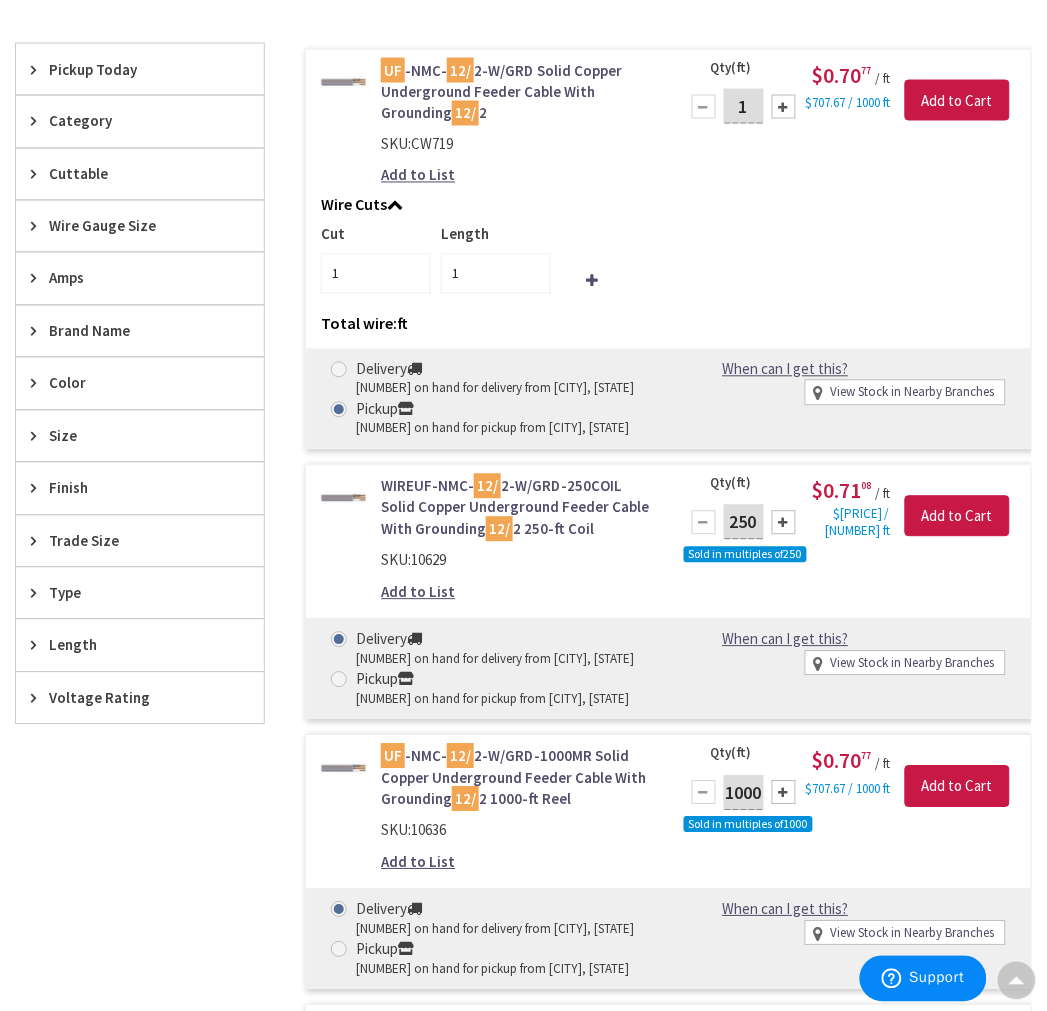 click on "1" at bounding box center (744, 106) 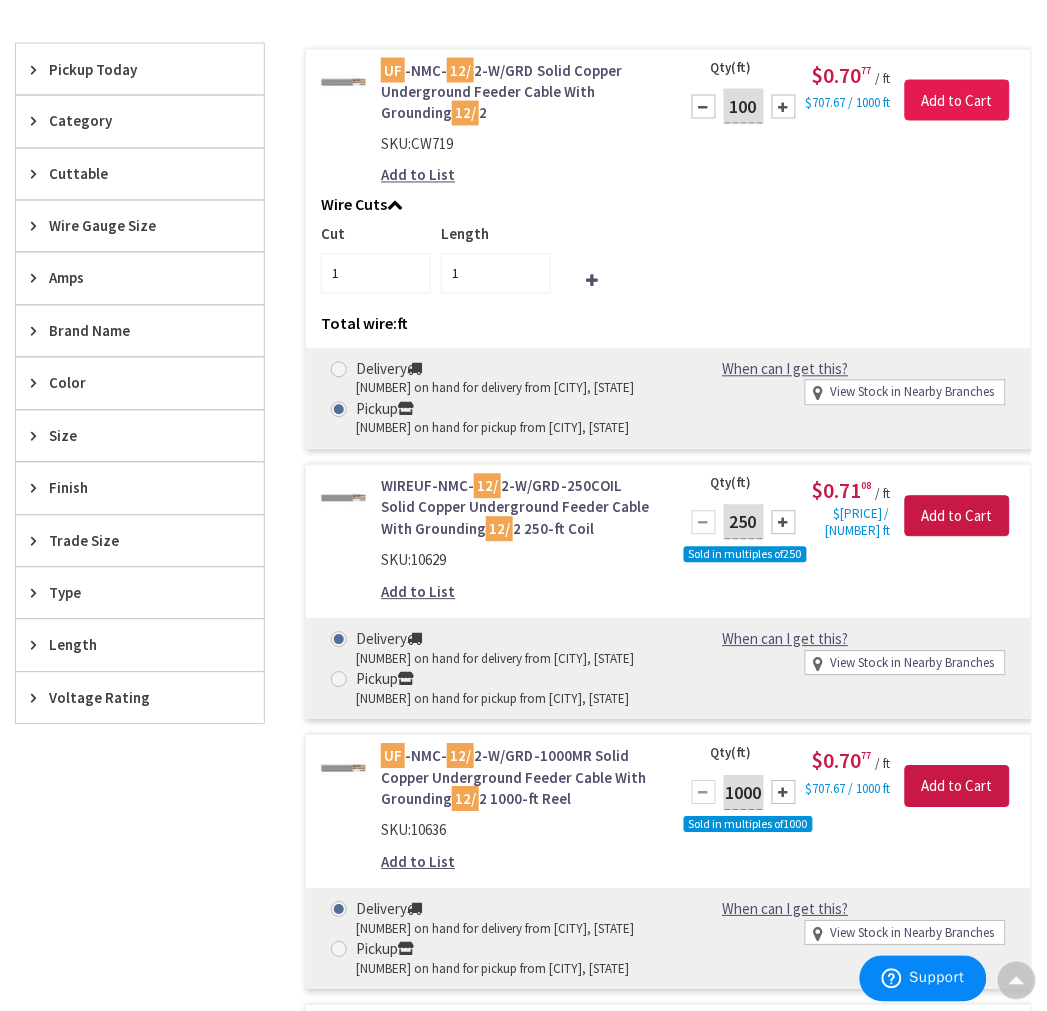 type on "100" 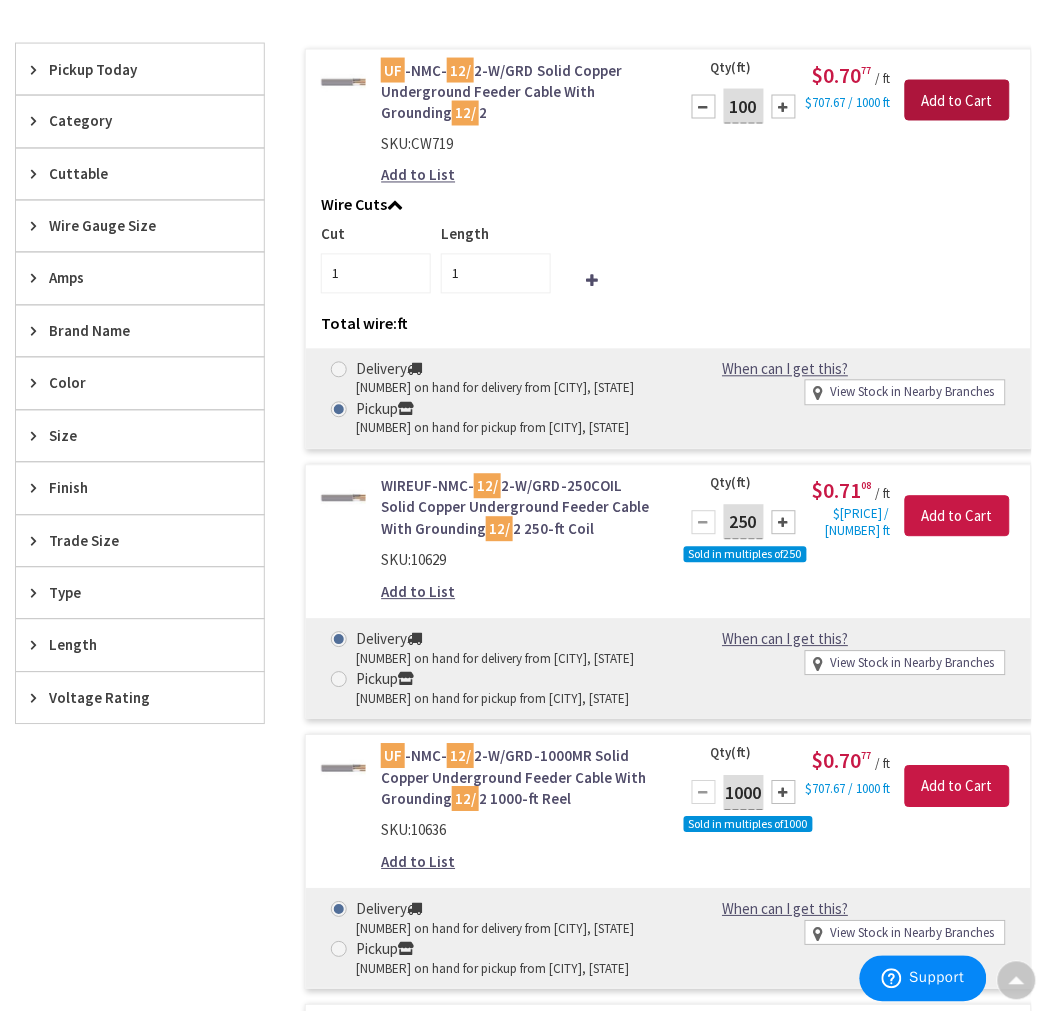 click on "Add to Cart" at bounding box center (957, 101) 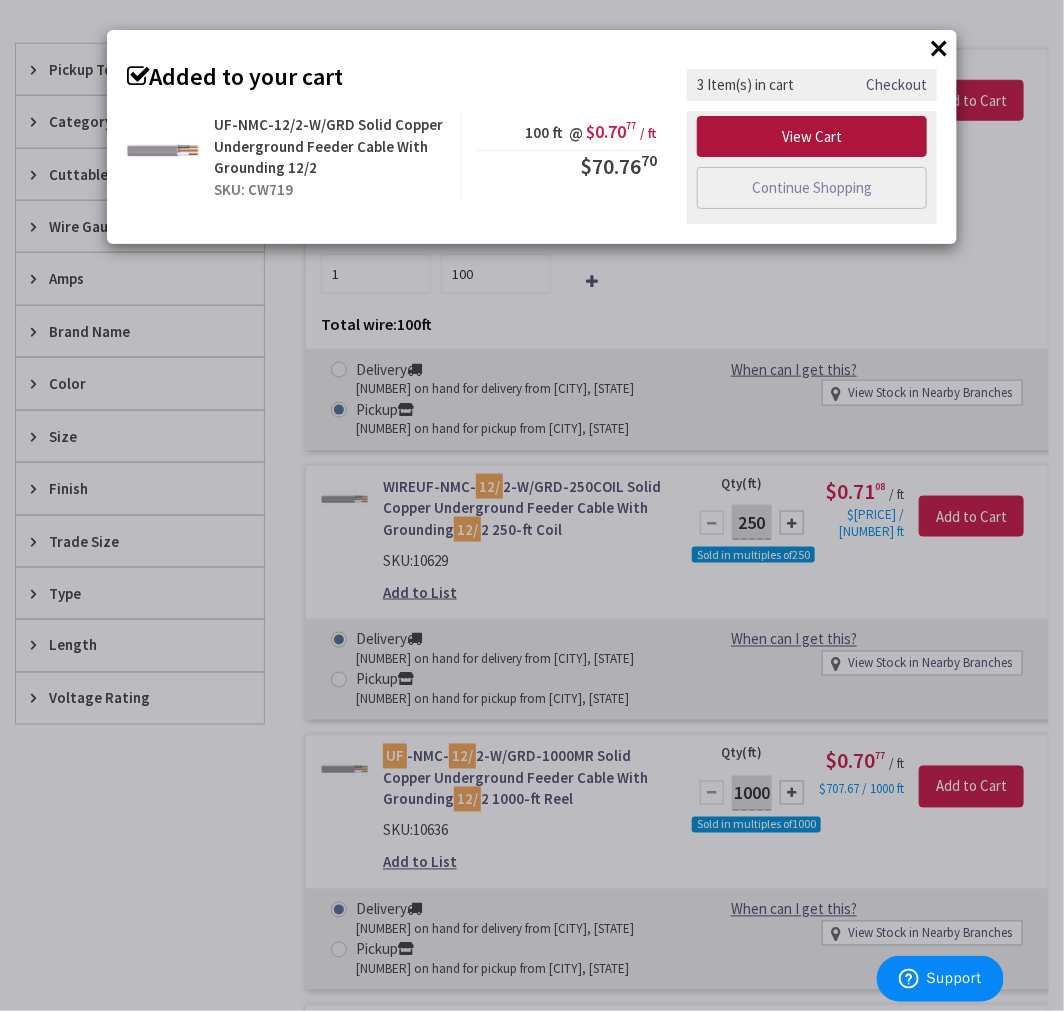 click on "View Cart" at bounding box center (812, 137) 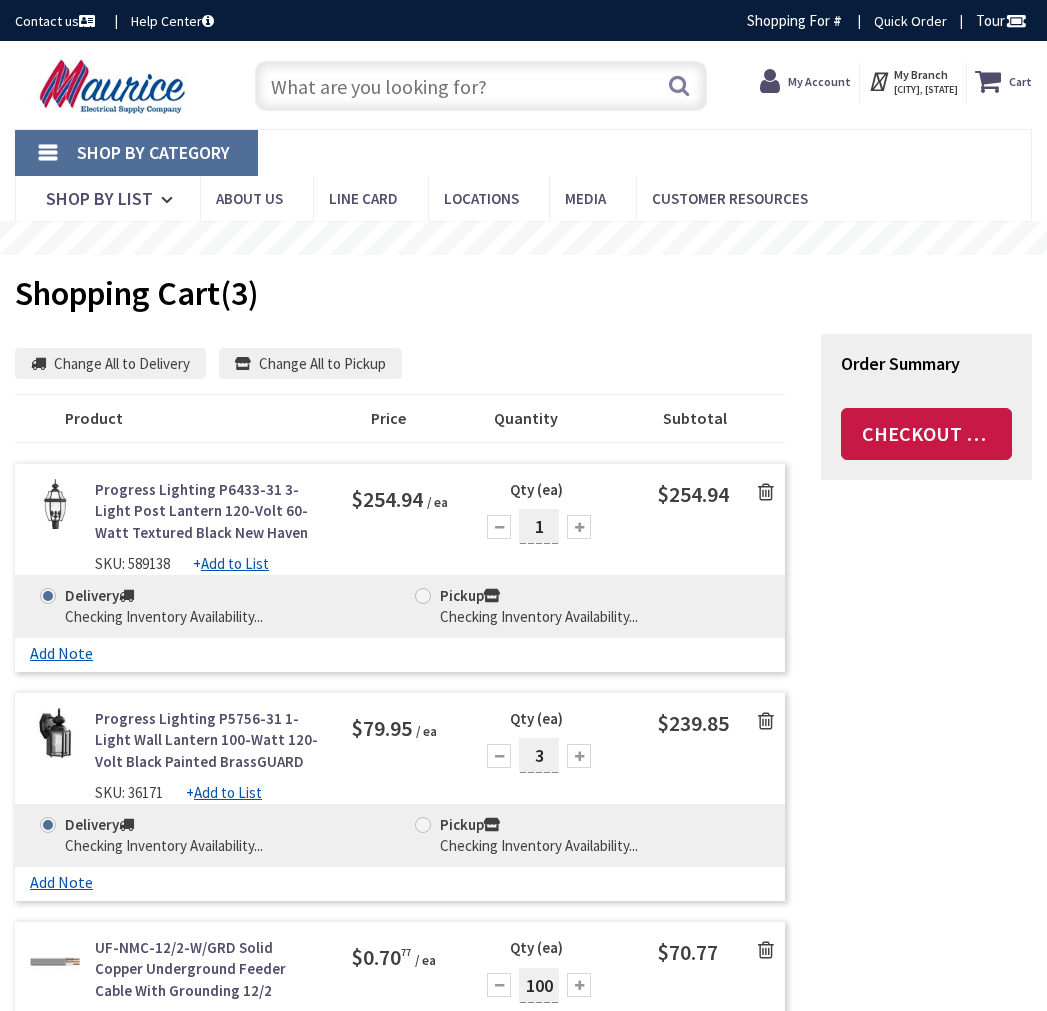 scroll, scrollTop: 0, scrollLeft: 0, axis: both 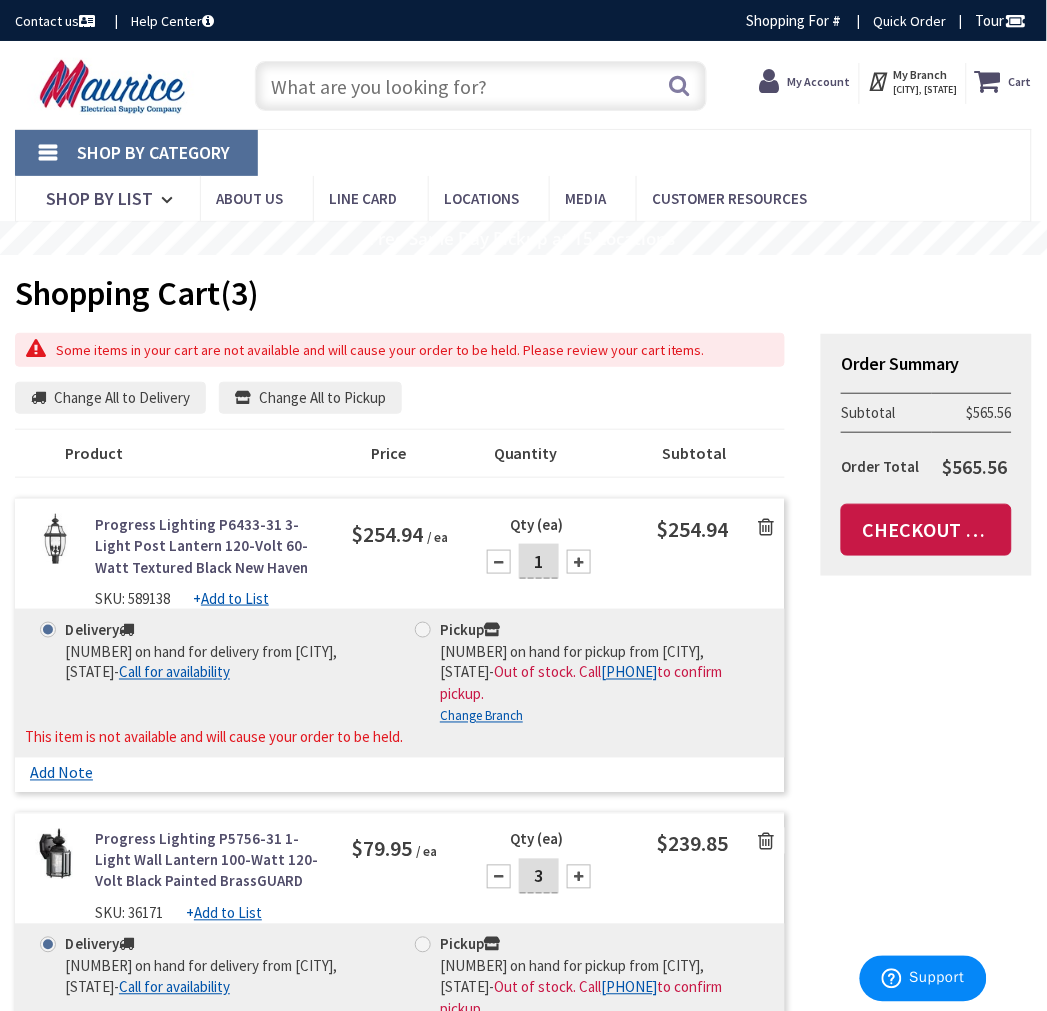 click at bounding box center [766, 527] 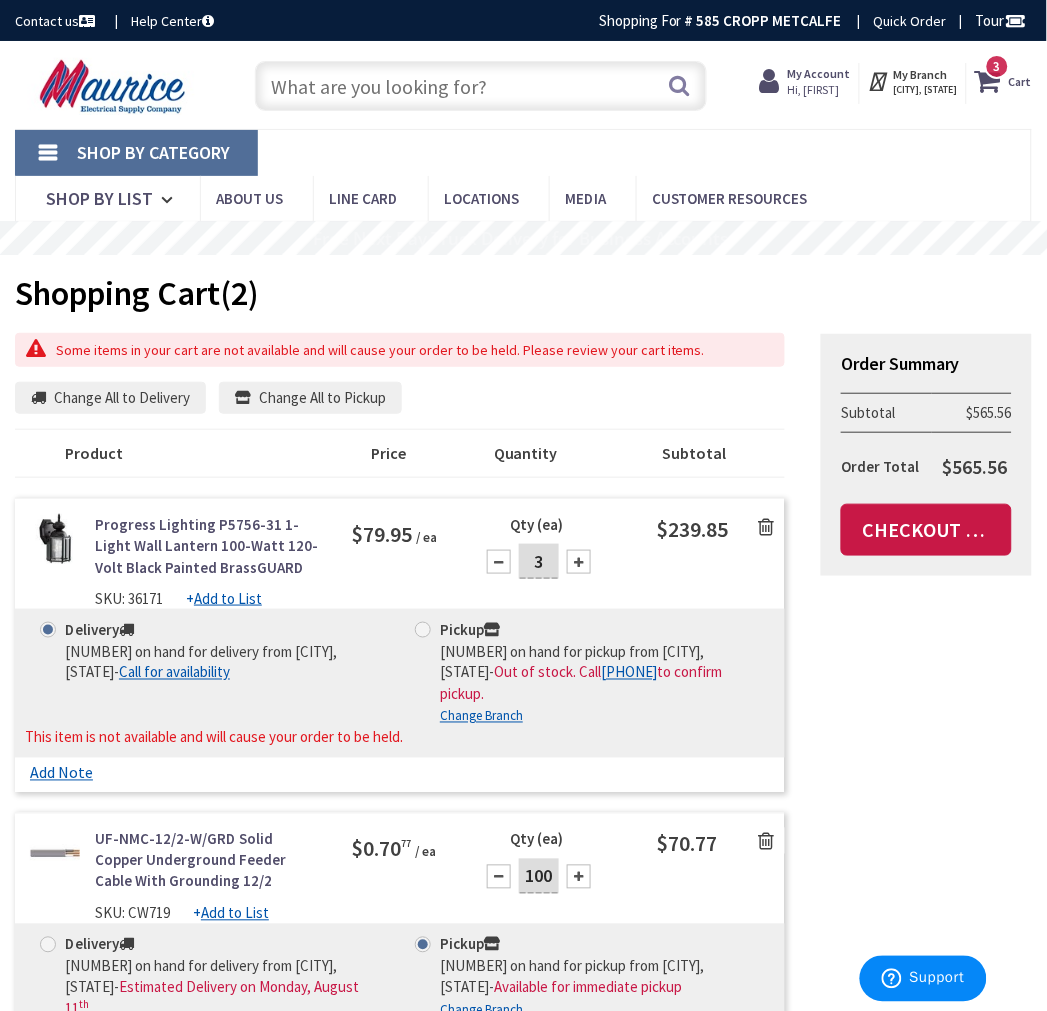 click at bounding box center [766, 527] 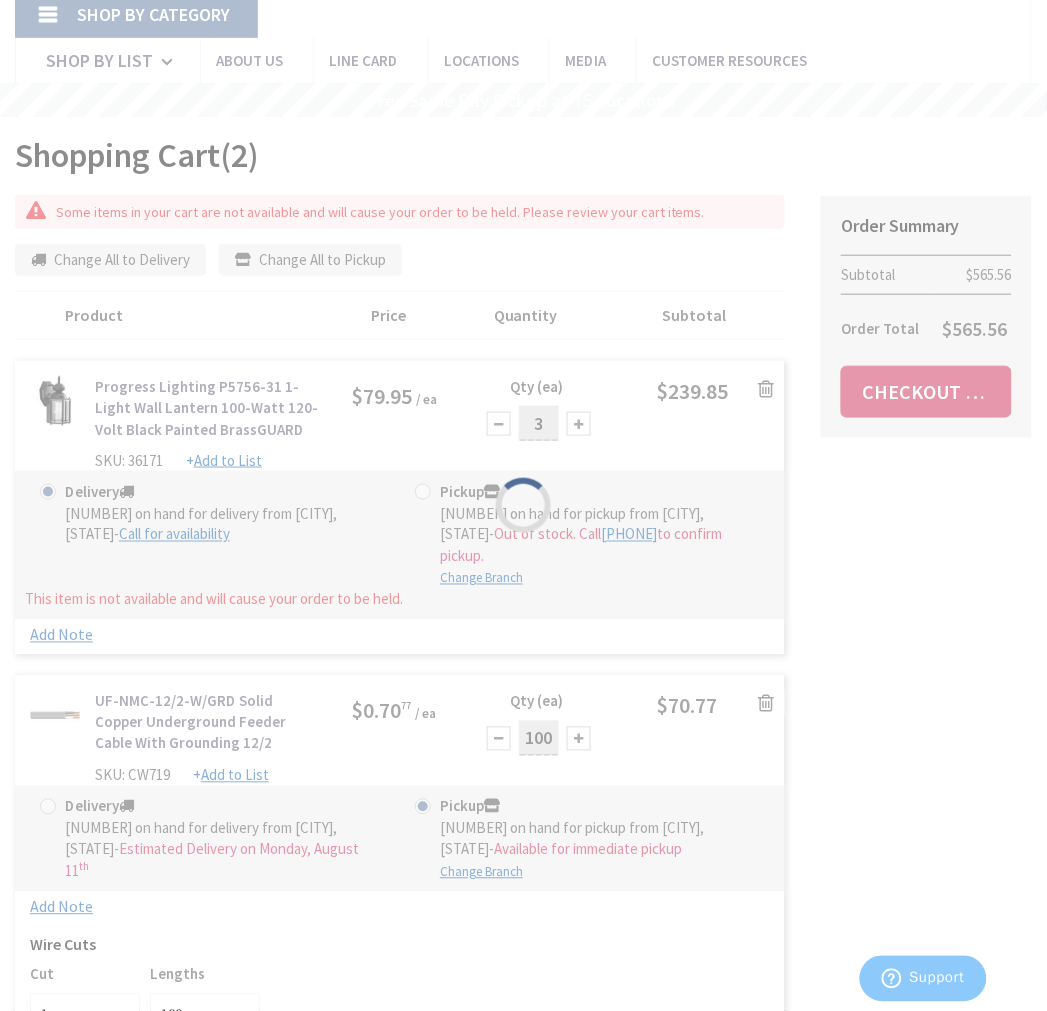 scroll, scrollTop: 333, scrollLeft: 0, axis: vertical 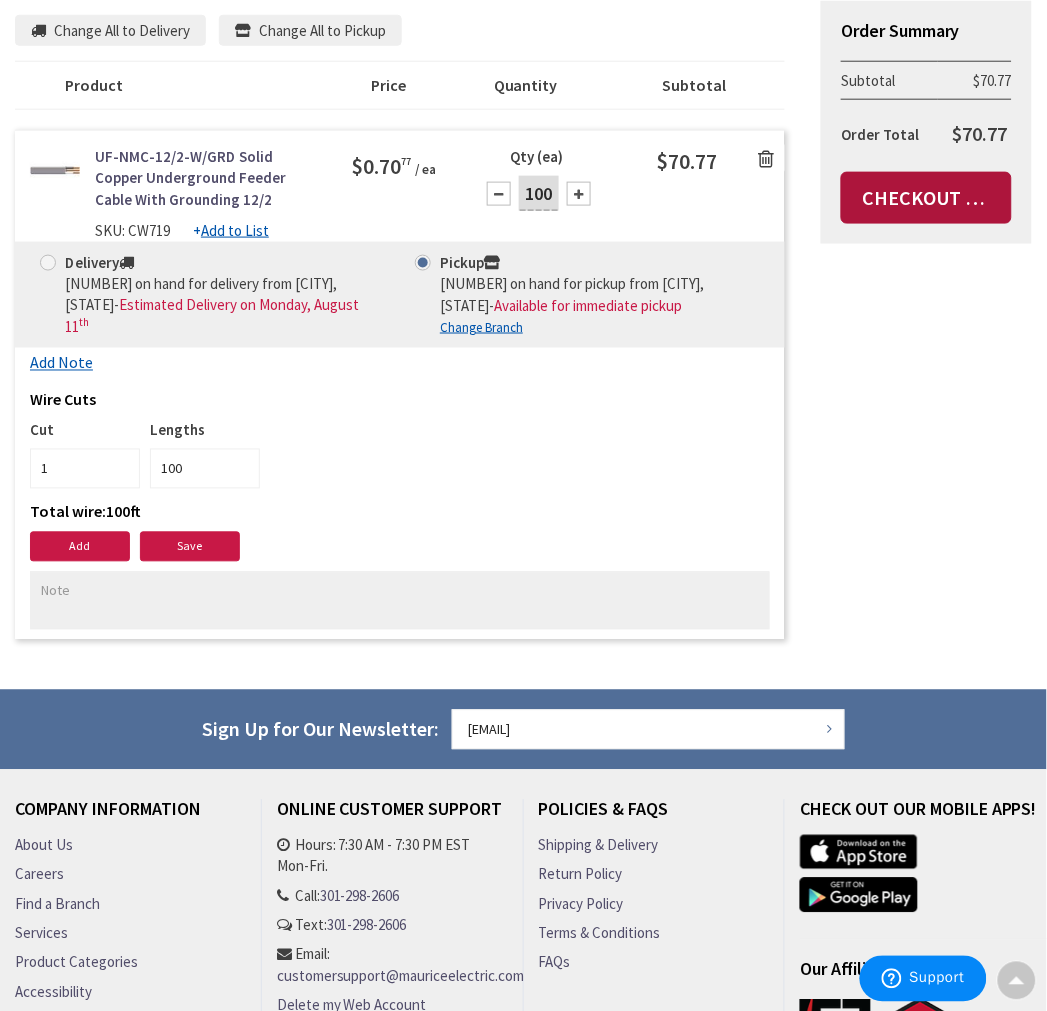 click on "Checkout Now" at bounding box center [926, 198] 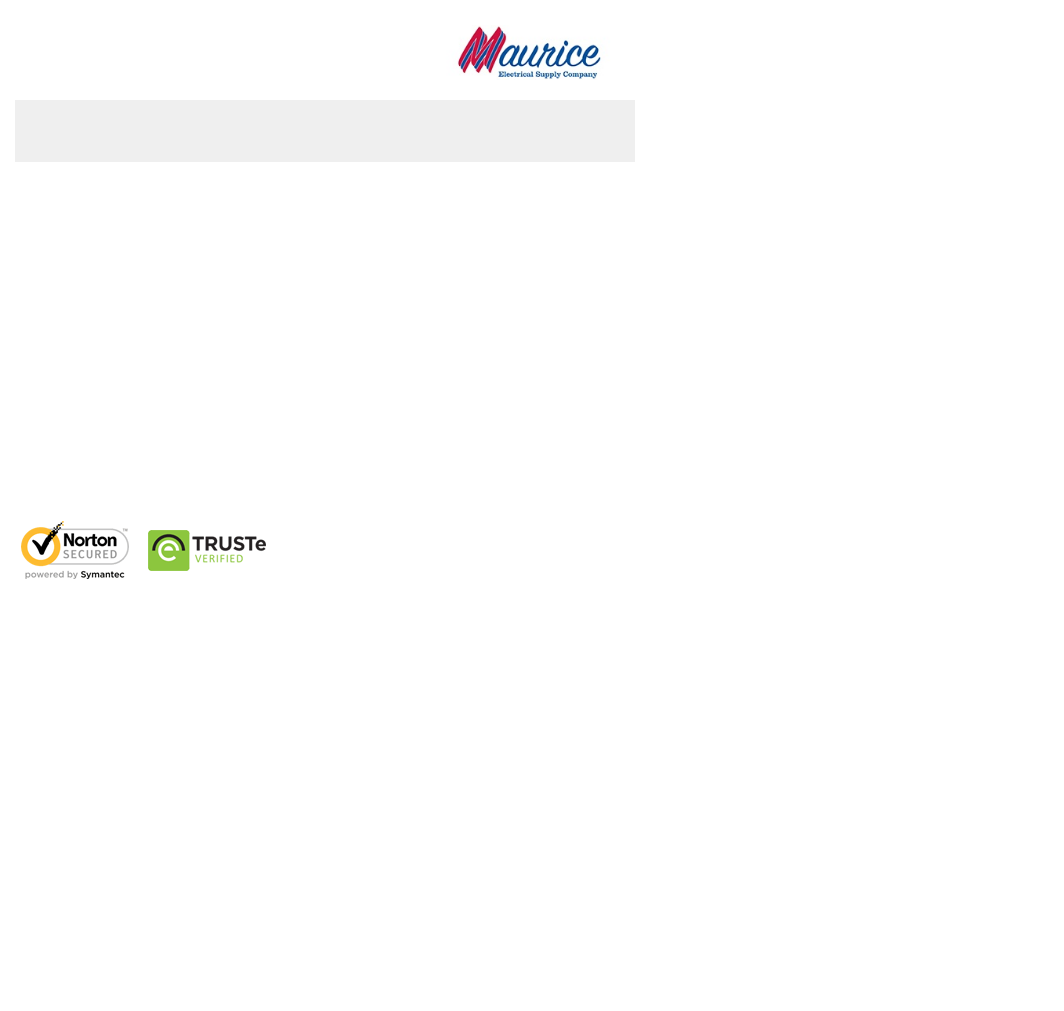 scroll, scrollTop: 0, scrollLeft: 0, axis: both 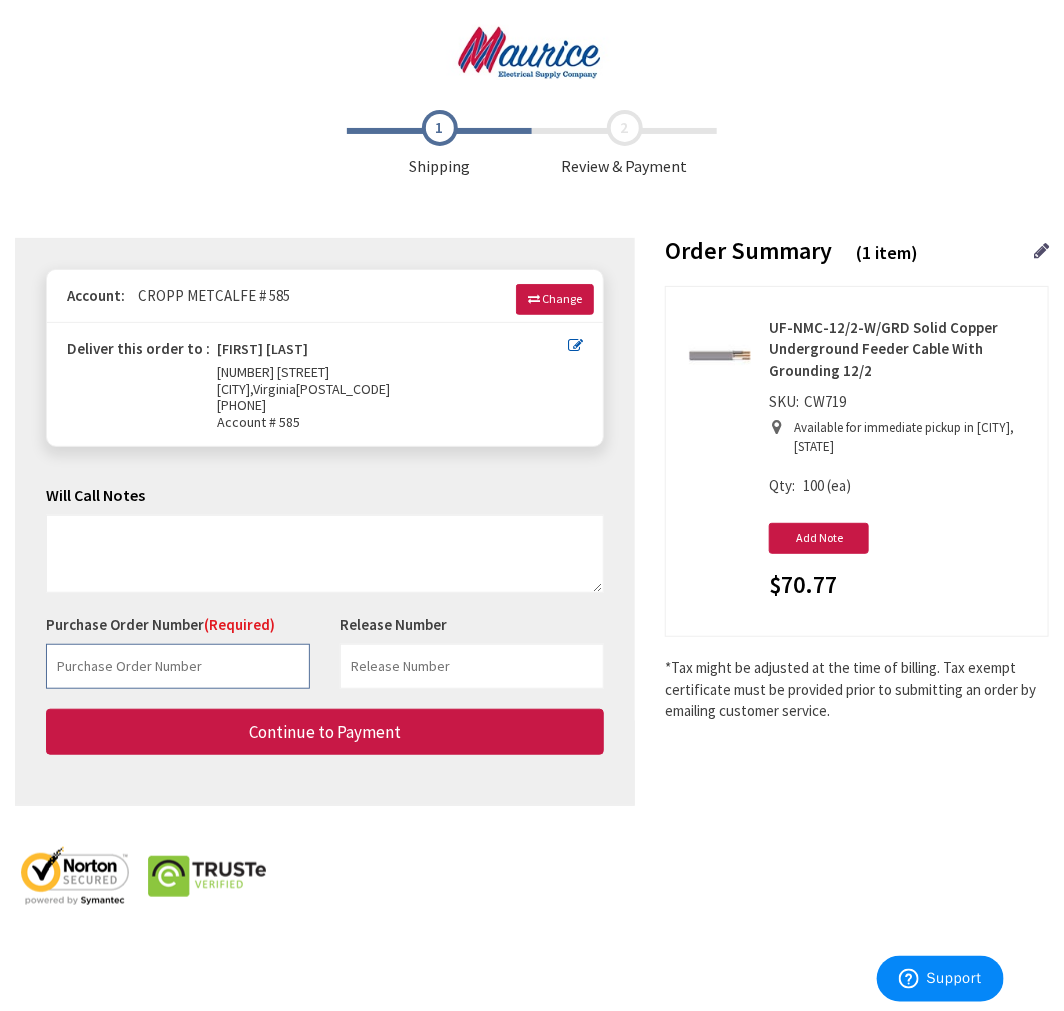 click at bounding box center (178, 666) 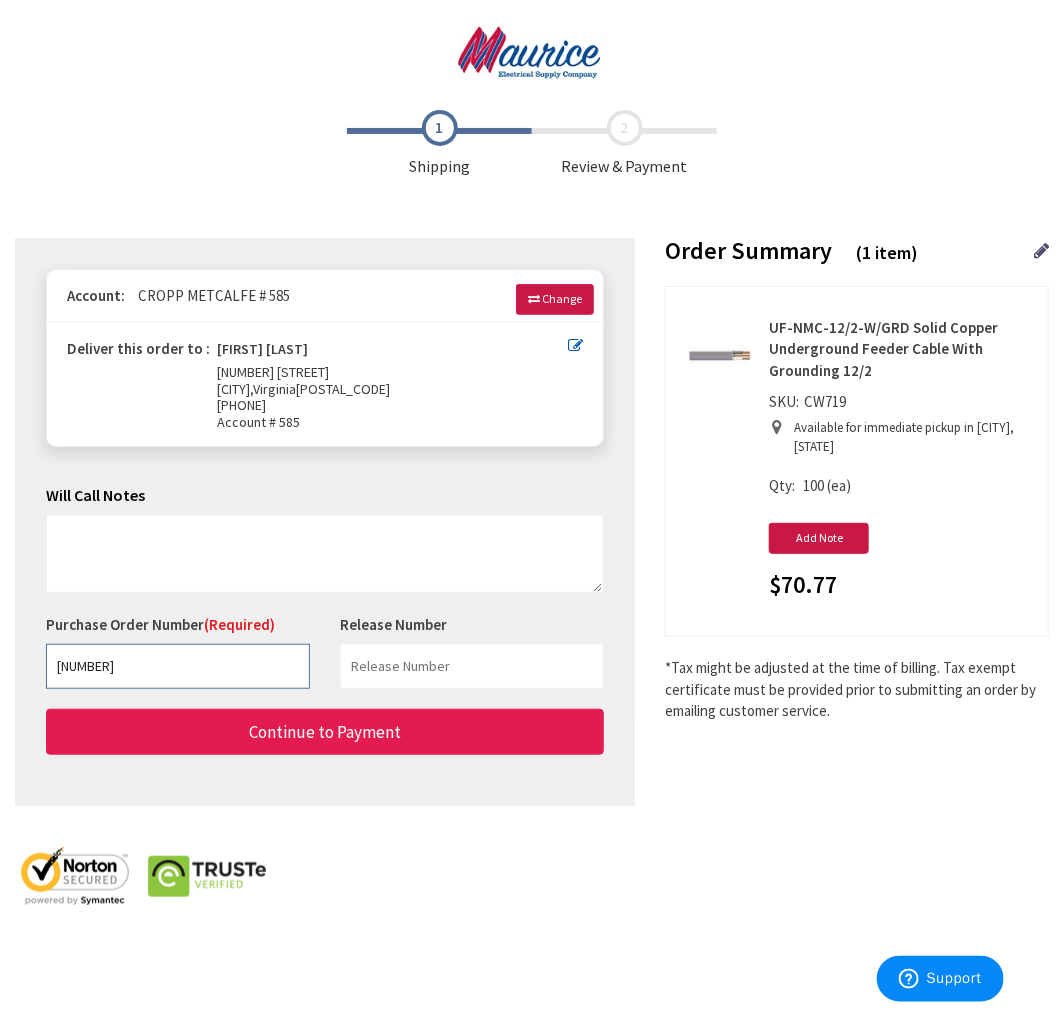 type on "W749591304-006" 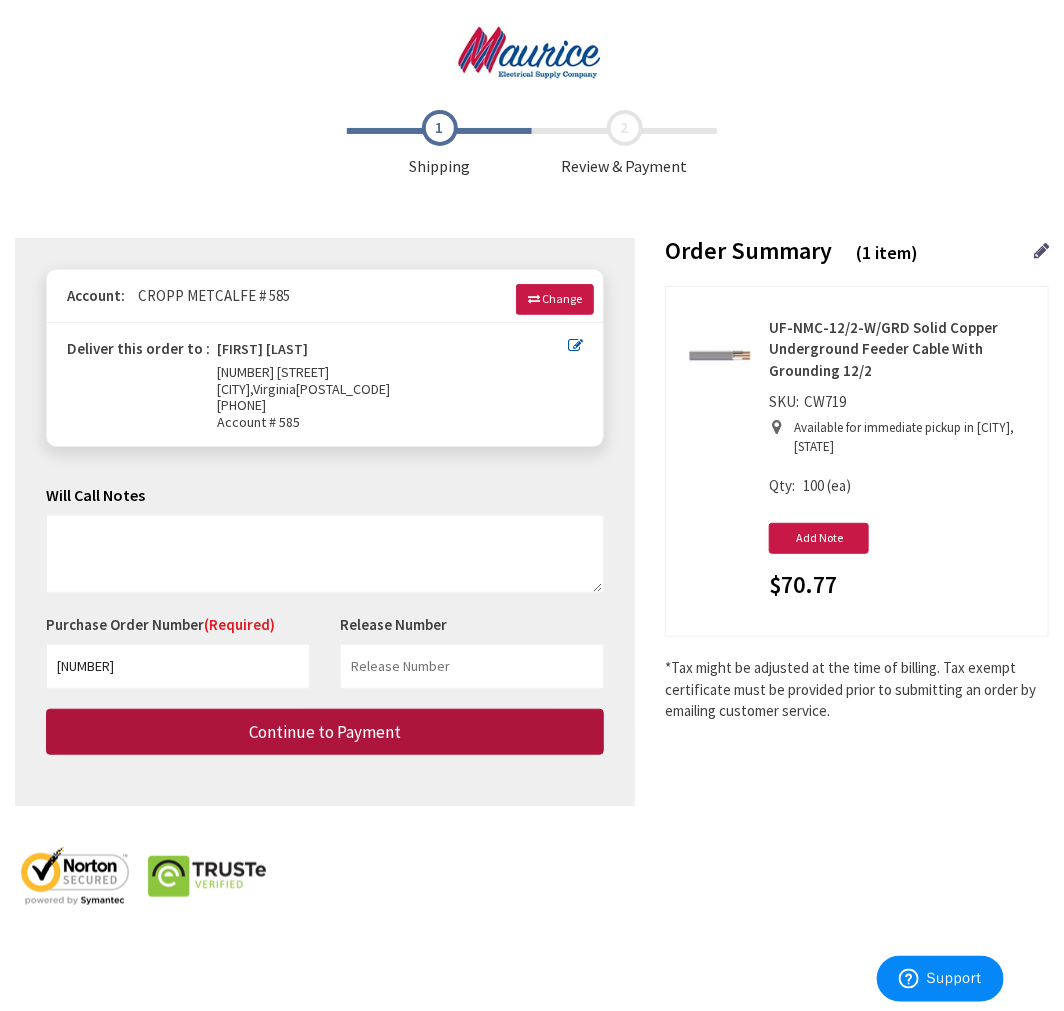 click on "Continue to Payment" at bounding box center (325, 732) 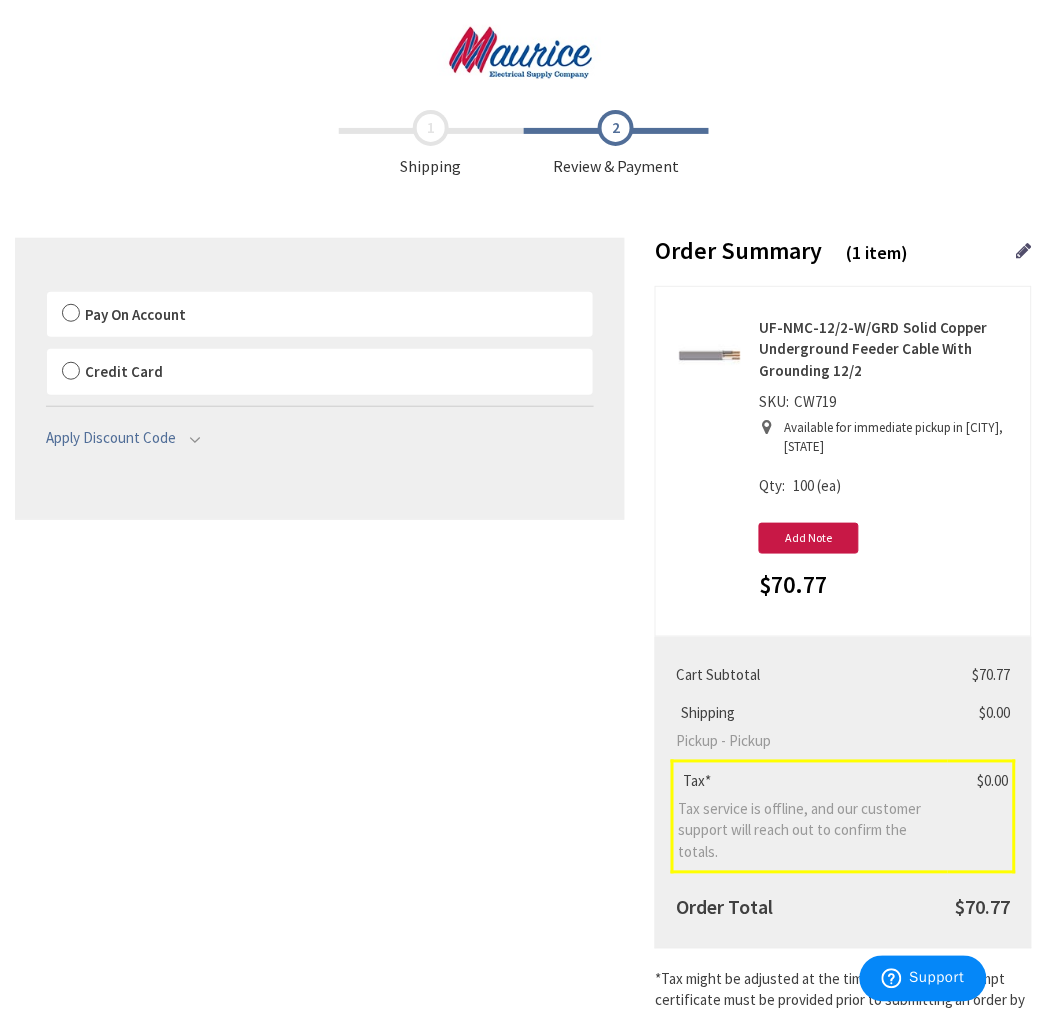 click on "Pay On Account" at bounding box center (135, 314) 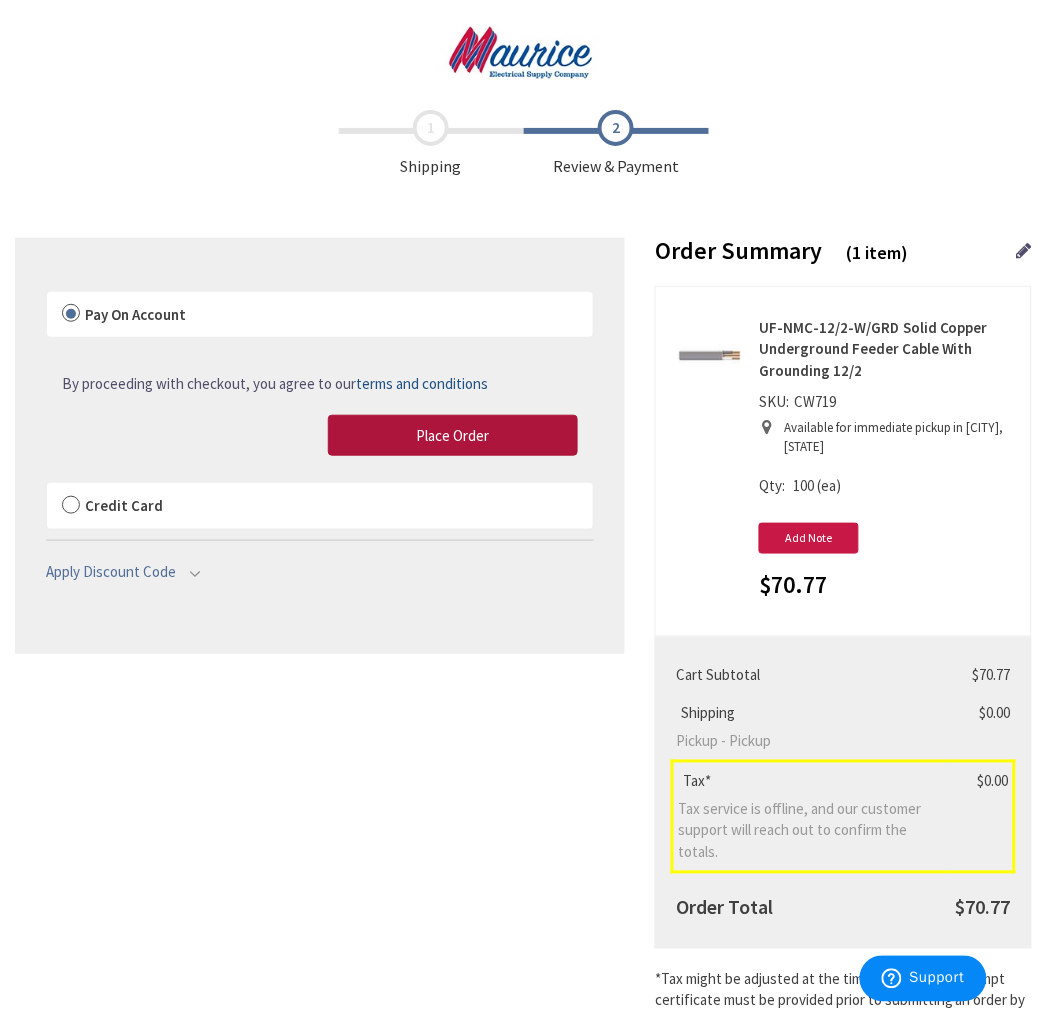 click on "Place Order" at bounding box center [453, 436] 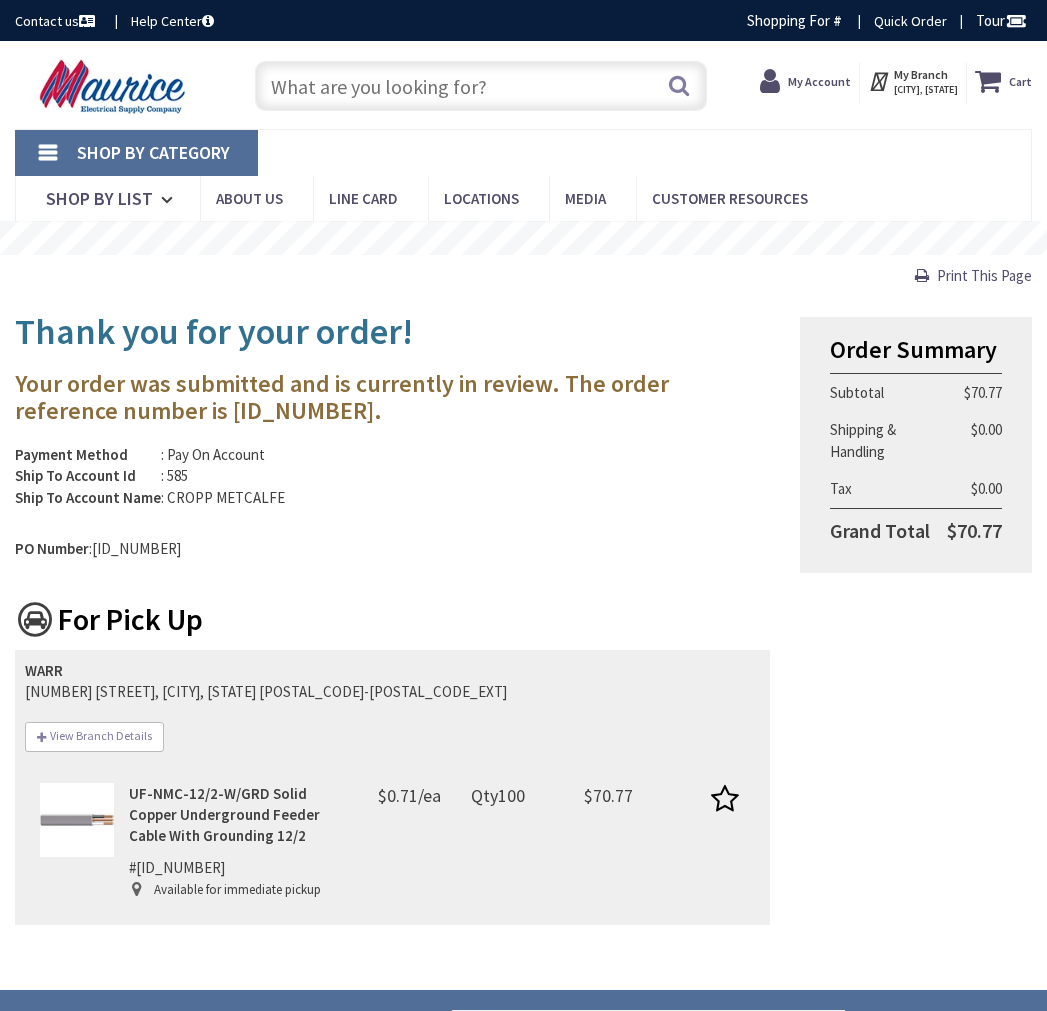 scroll, scrollTop: 0, scrollLeft: 0, axis: both 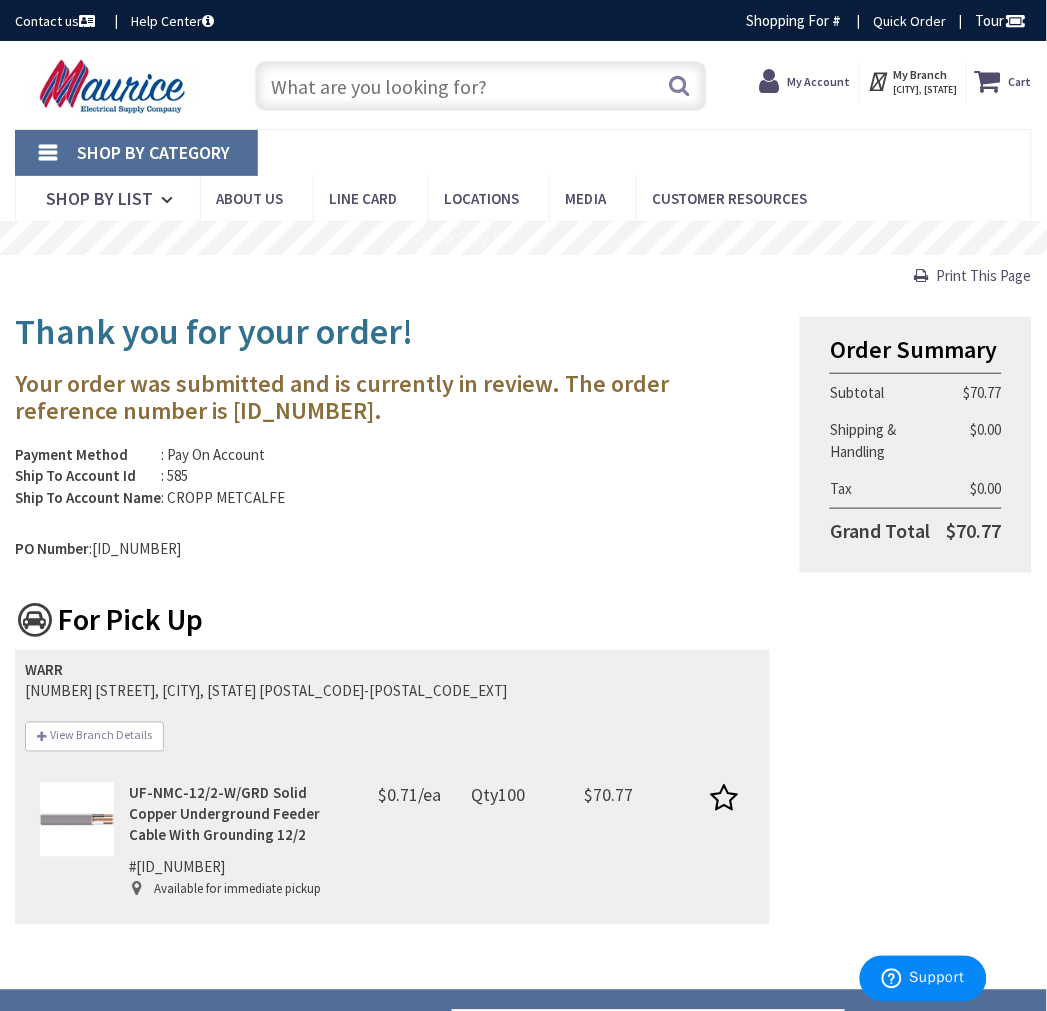 click on "Your order was submitted and is currently in review. The order reference number is [ID_NUMBER]." at bounding box center (392, 397) 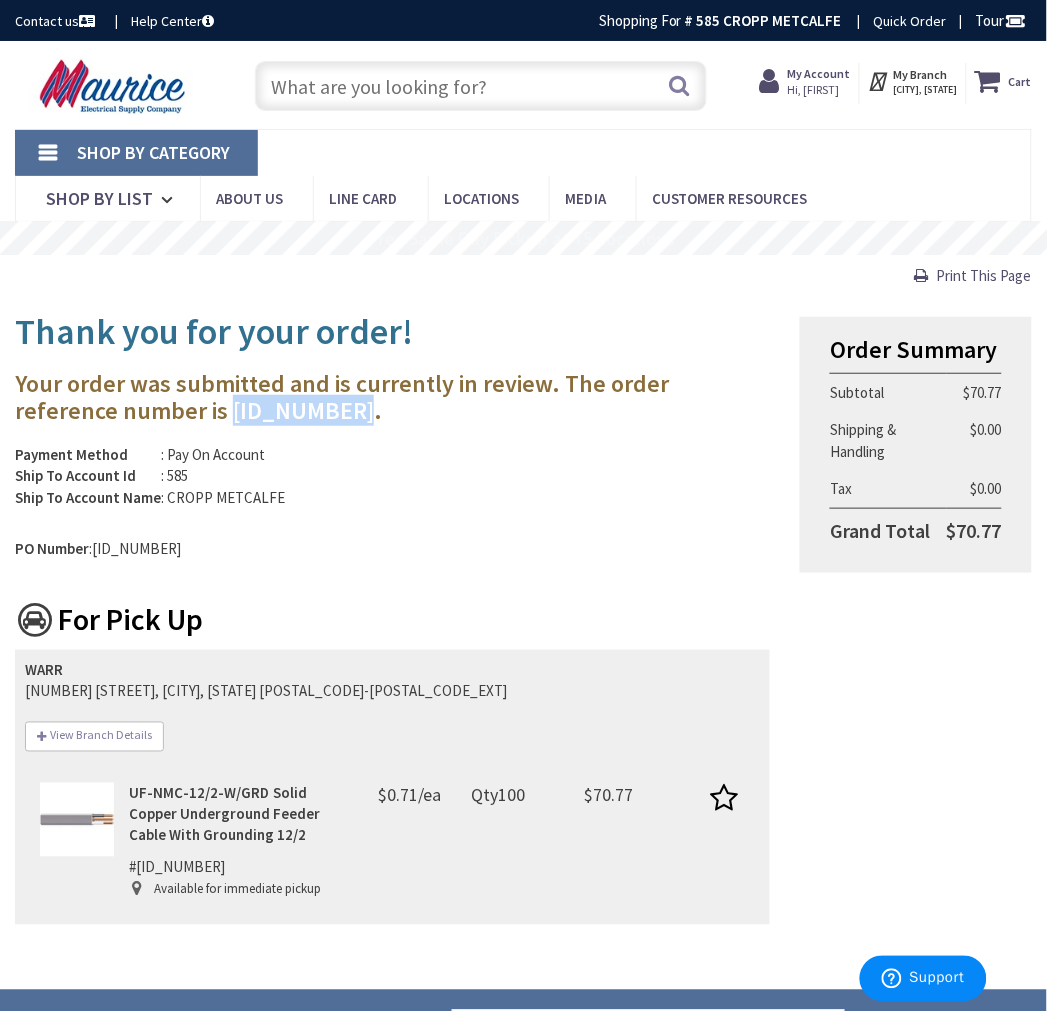 click on "Your order was submitted and is currently in review. The order reference number is [ID_NUMBER]." at bounding box center (392, 397) 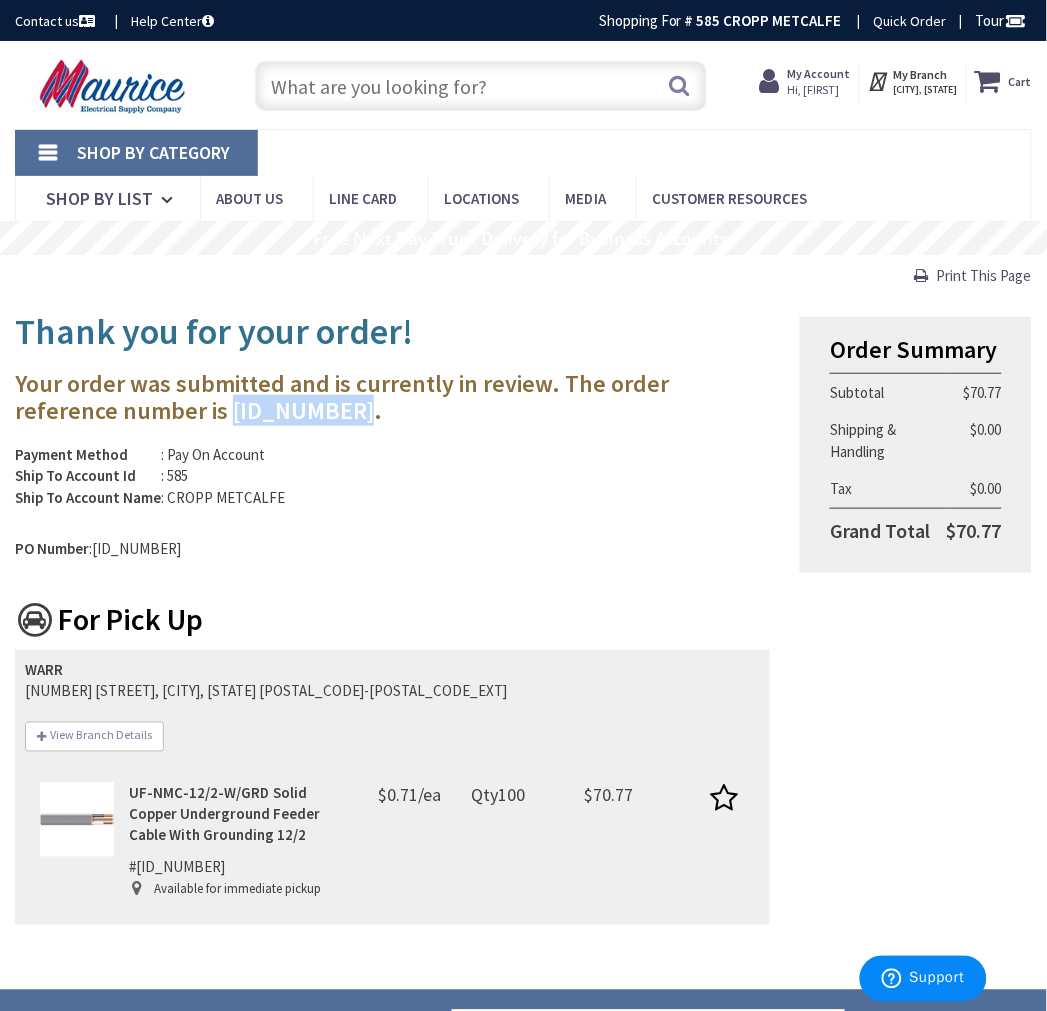 copy on "[ID_NUMBER]" 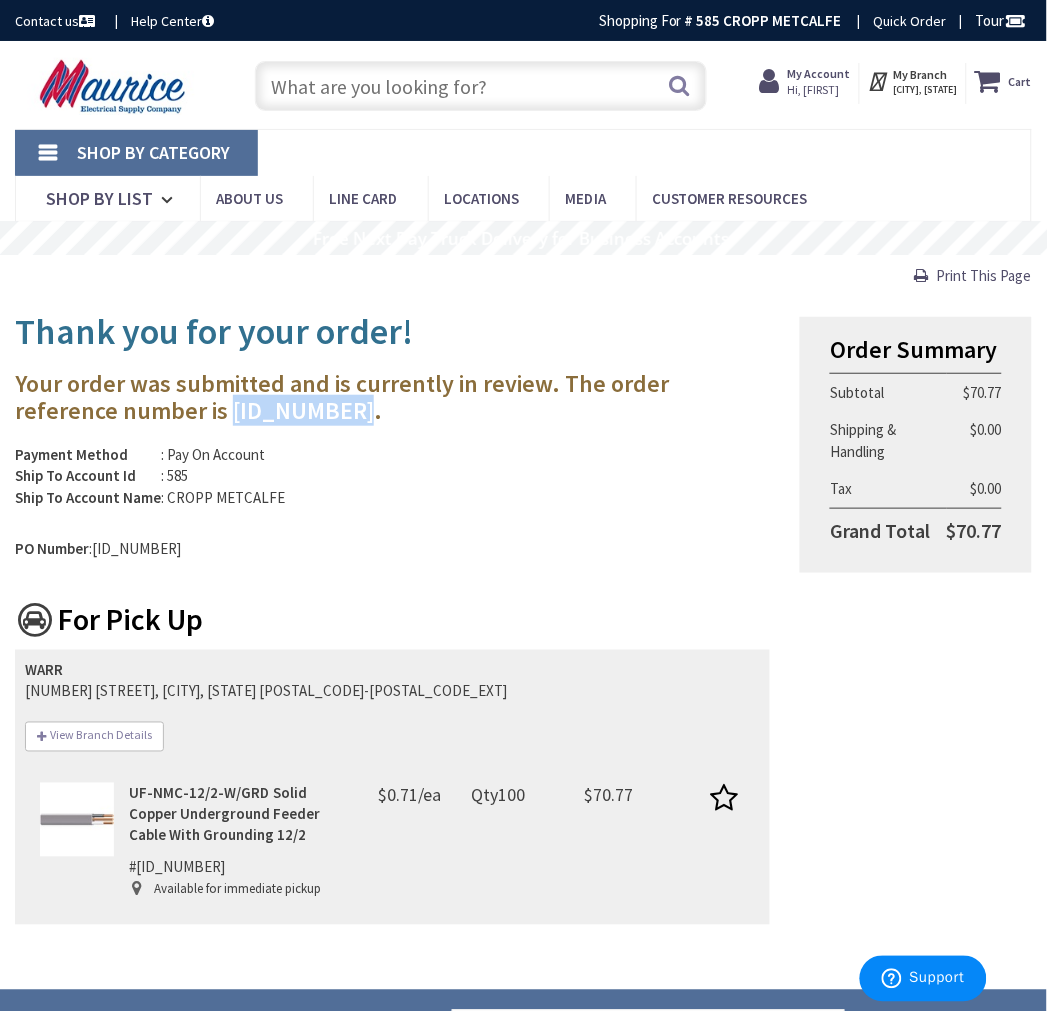 click on "Print This Page" at bounding box center [984, 275] 